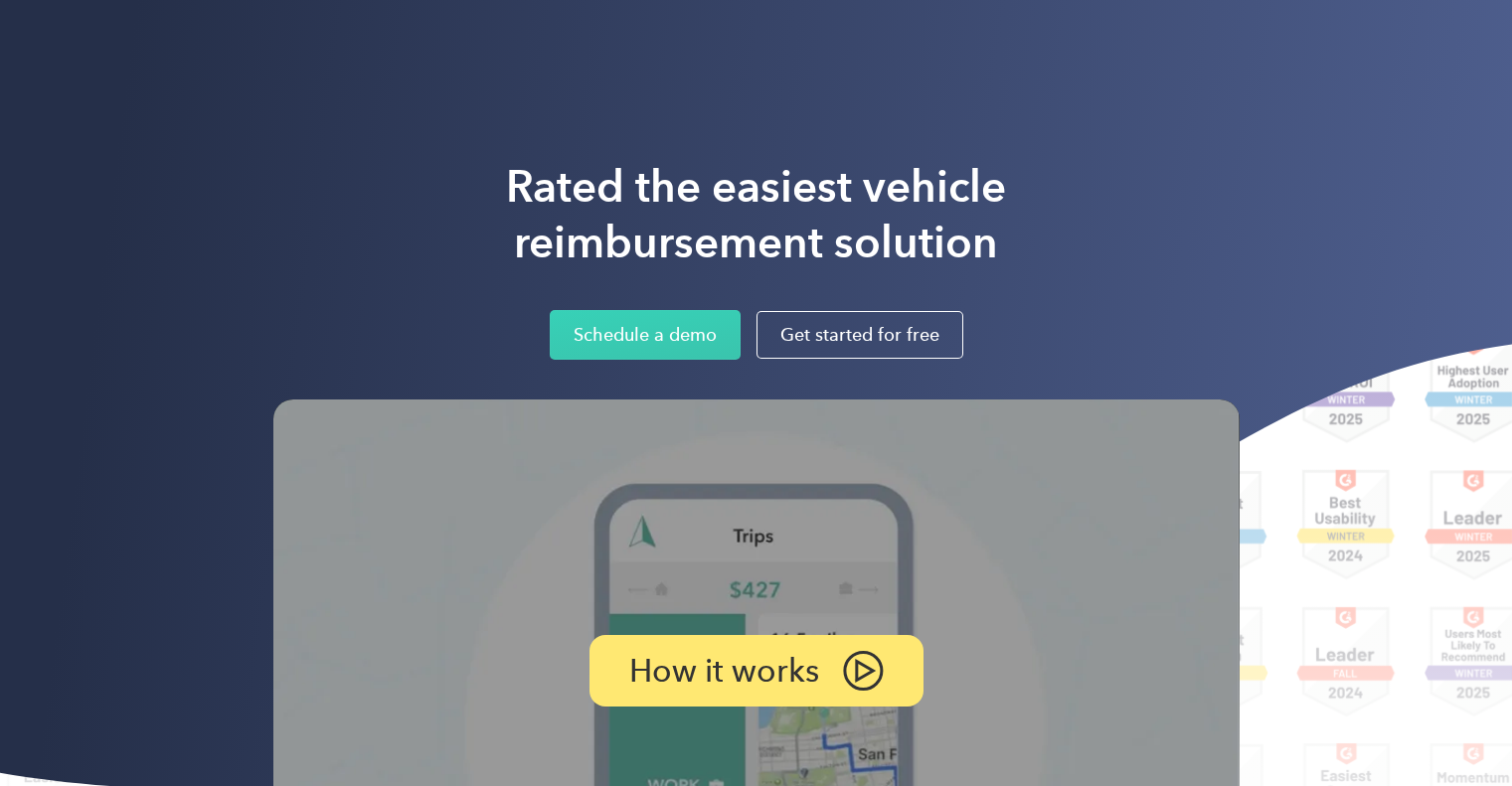 scroll, scrollTop: 0, scrollLeft: 0, axis: both 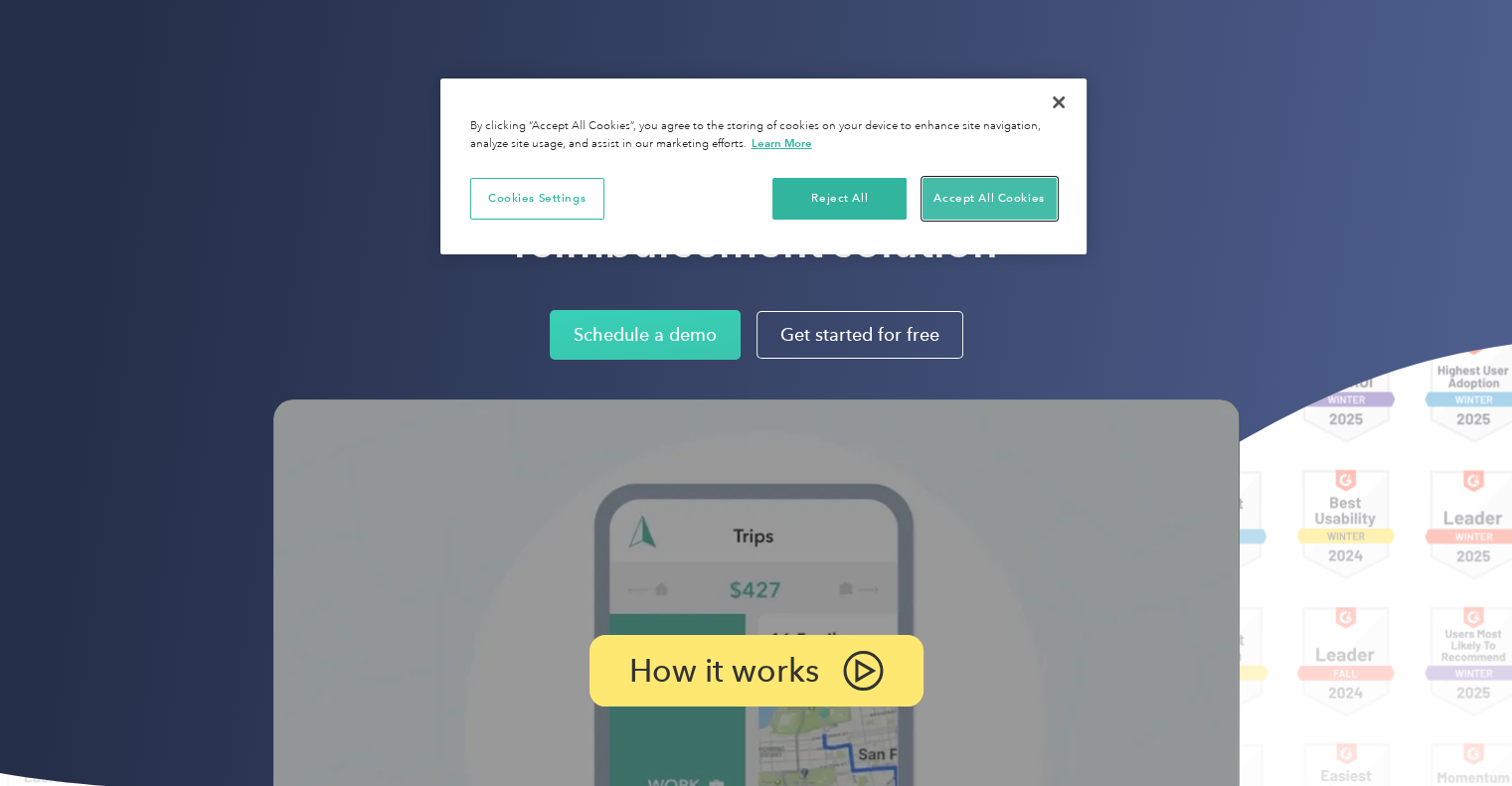 click on "Accept All Cookies" at bounding box center (989, 199) 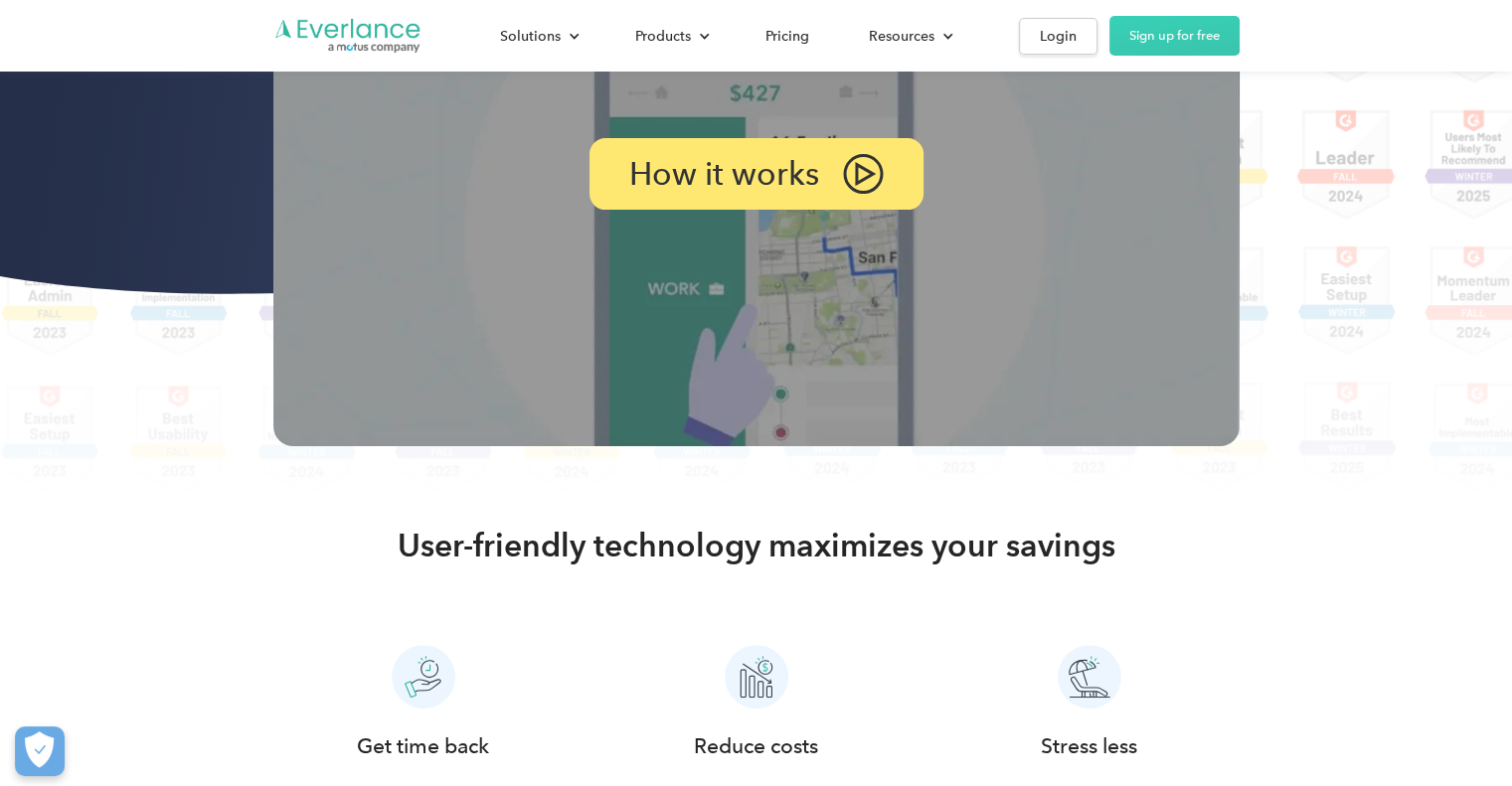 scroll, scrollTop: 0, scrollLeft: 0, axis: both 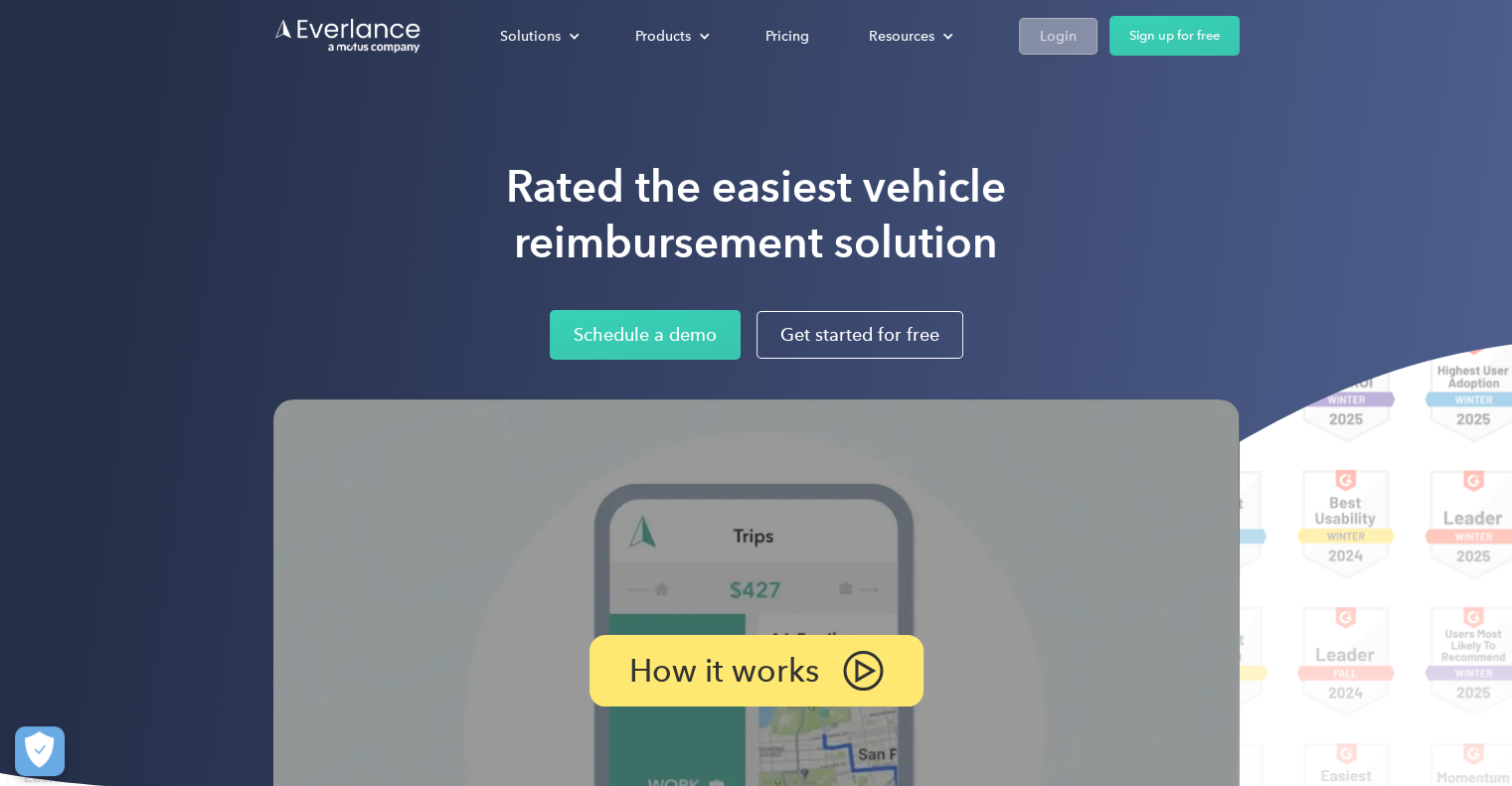 click on "Login" at bounding box center [1058, 36] 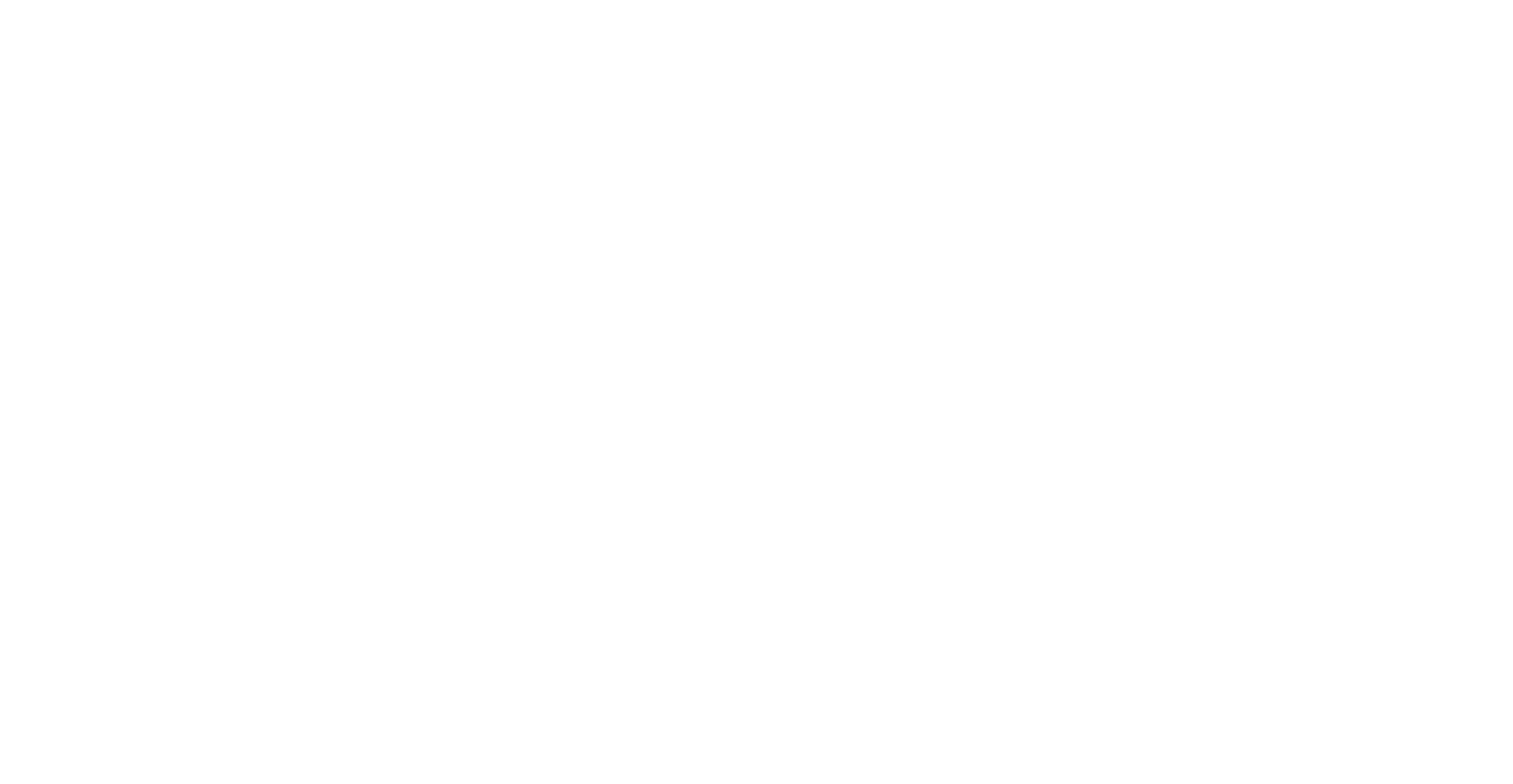 scroll, scrollTop: 0, scrollLeft: 0, axis: both 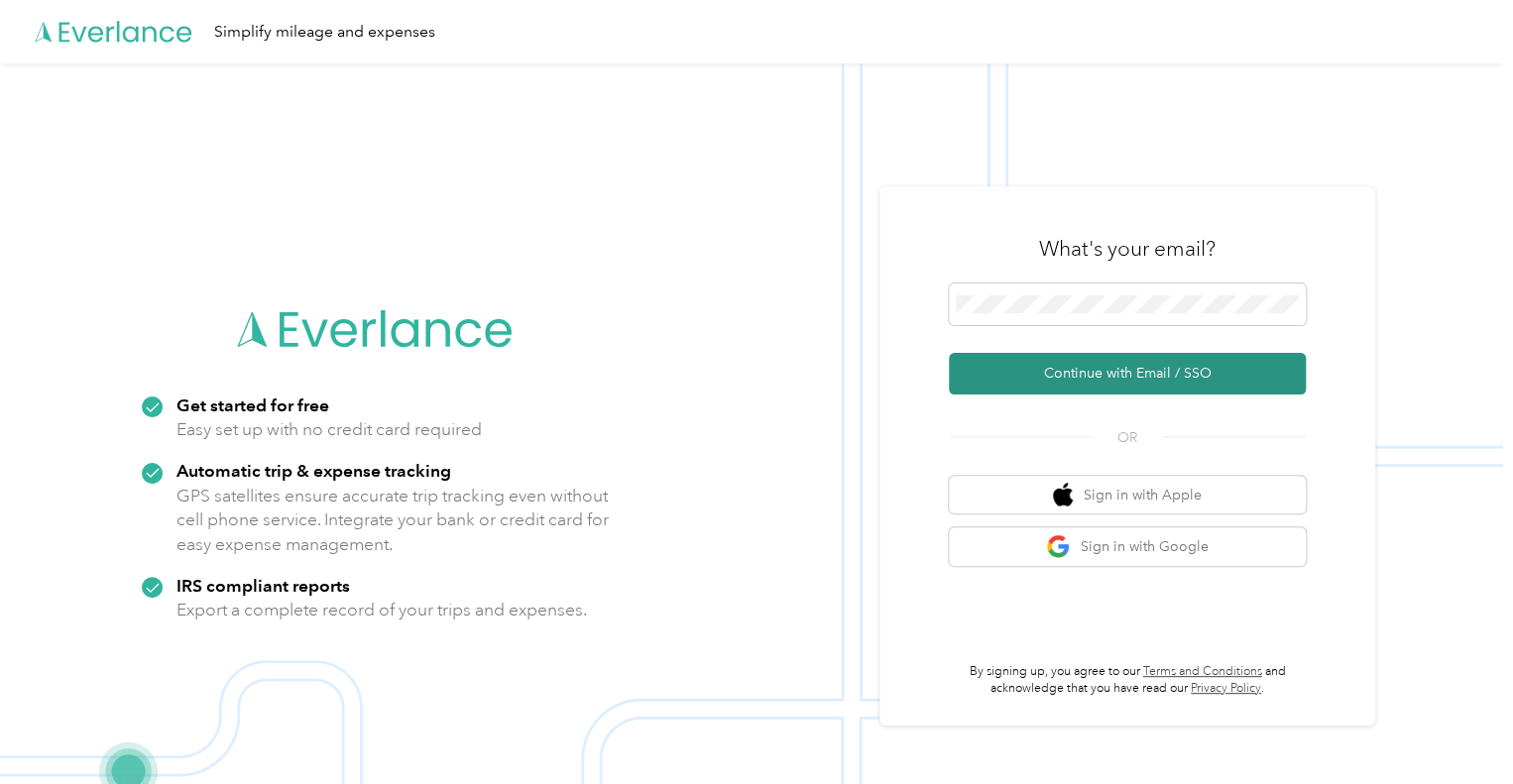 click on "Continue with Email / SSO" at bounding box center [1127, 374] 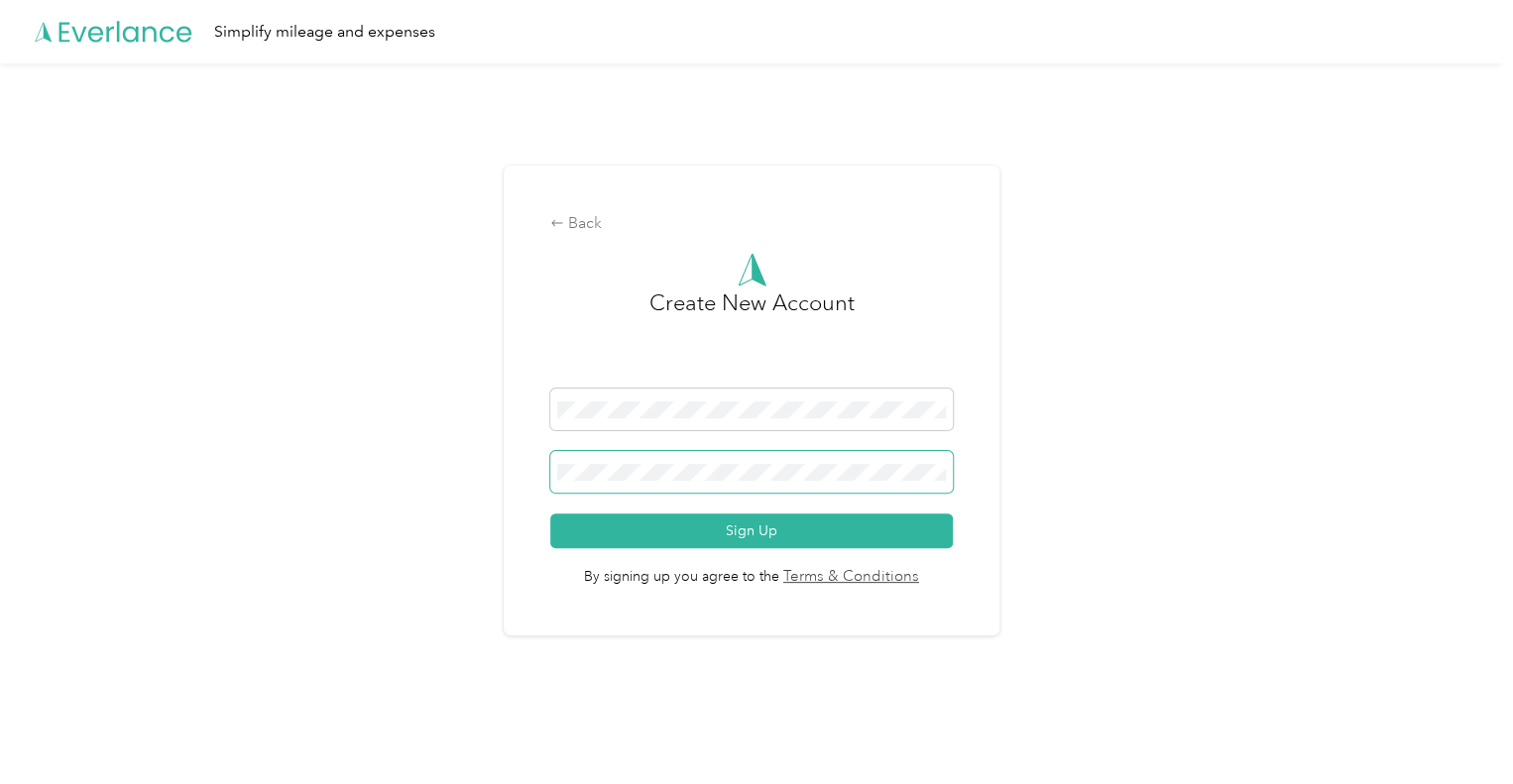 click at bounding box center (751, 472) 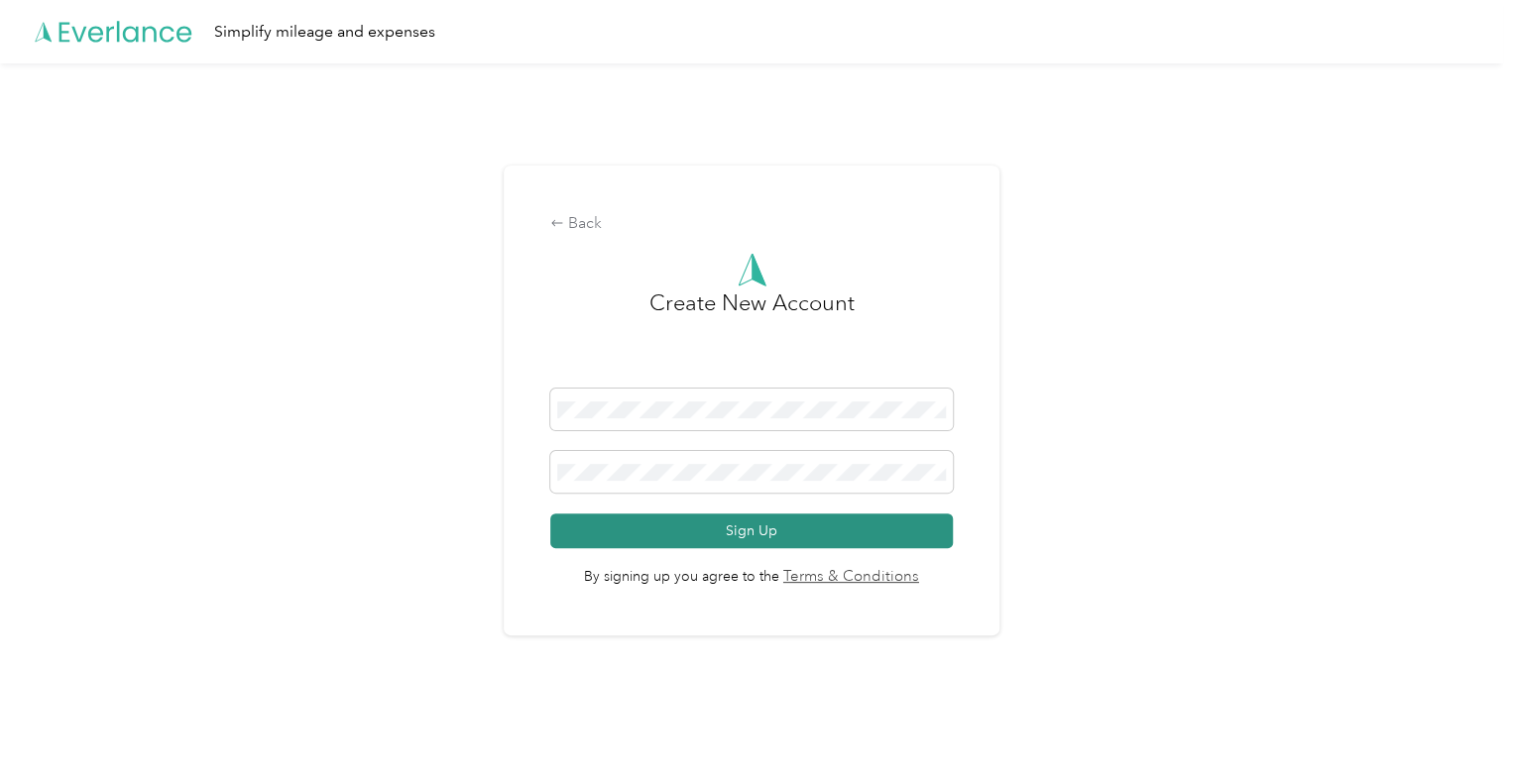 click on "Sign Up" at bounding box center (751, 530) 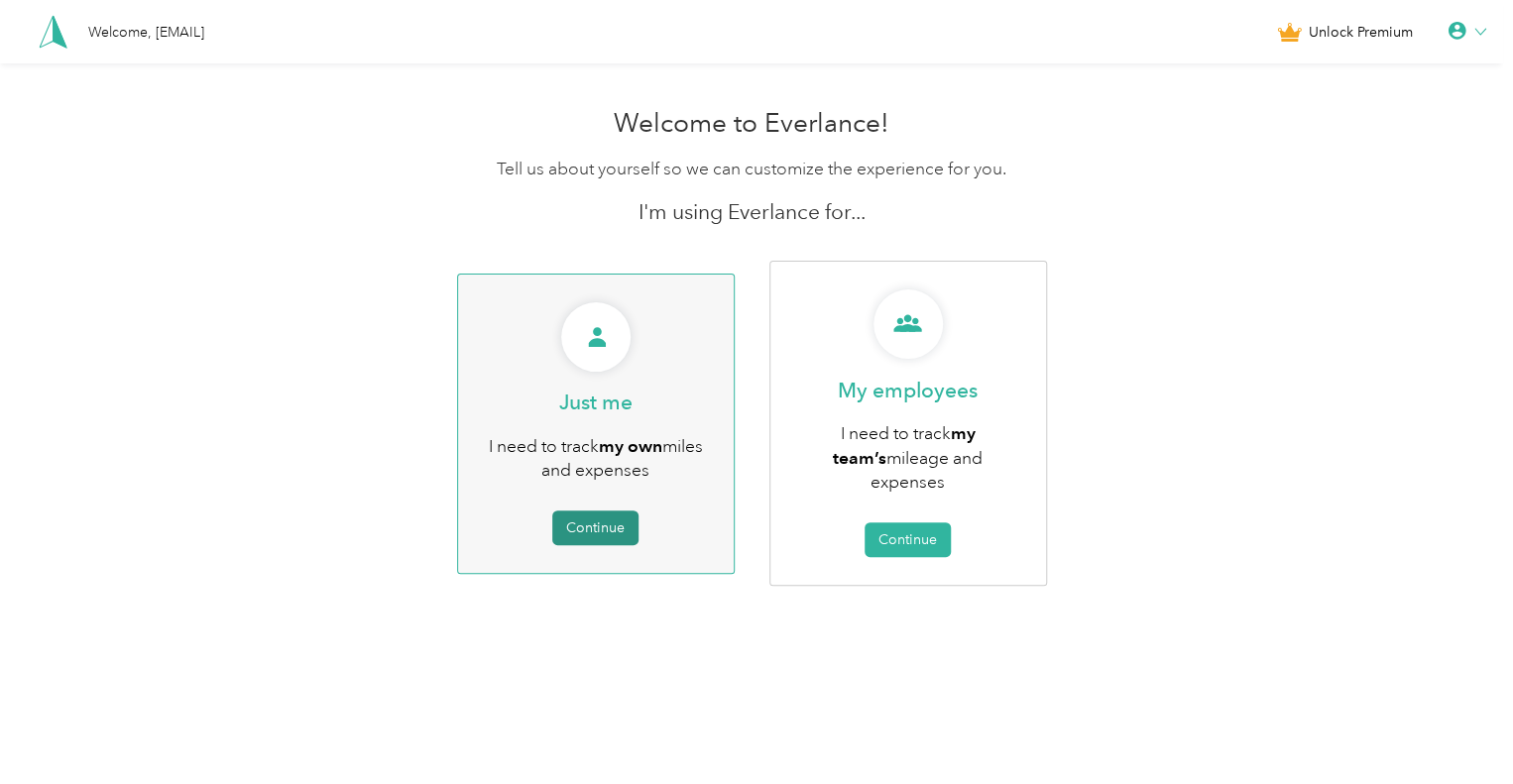 click on "Continue" at bounding box center (595, 527) 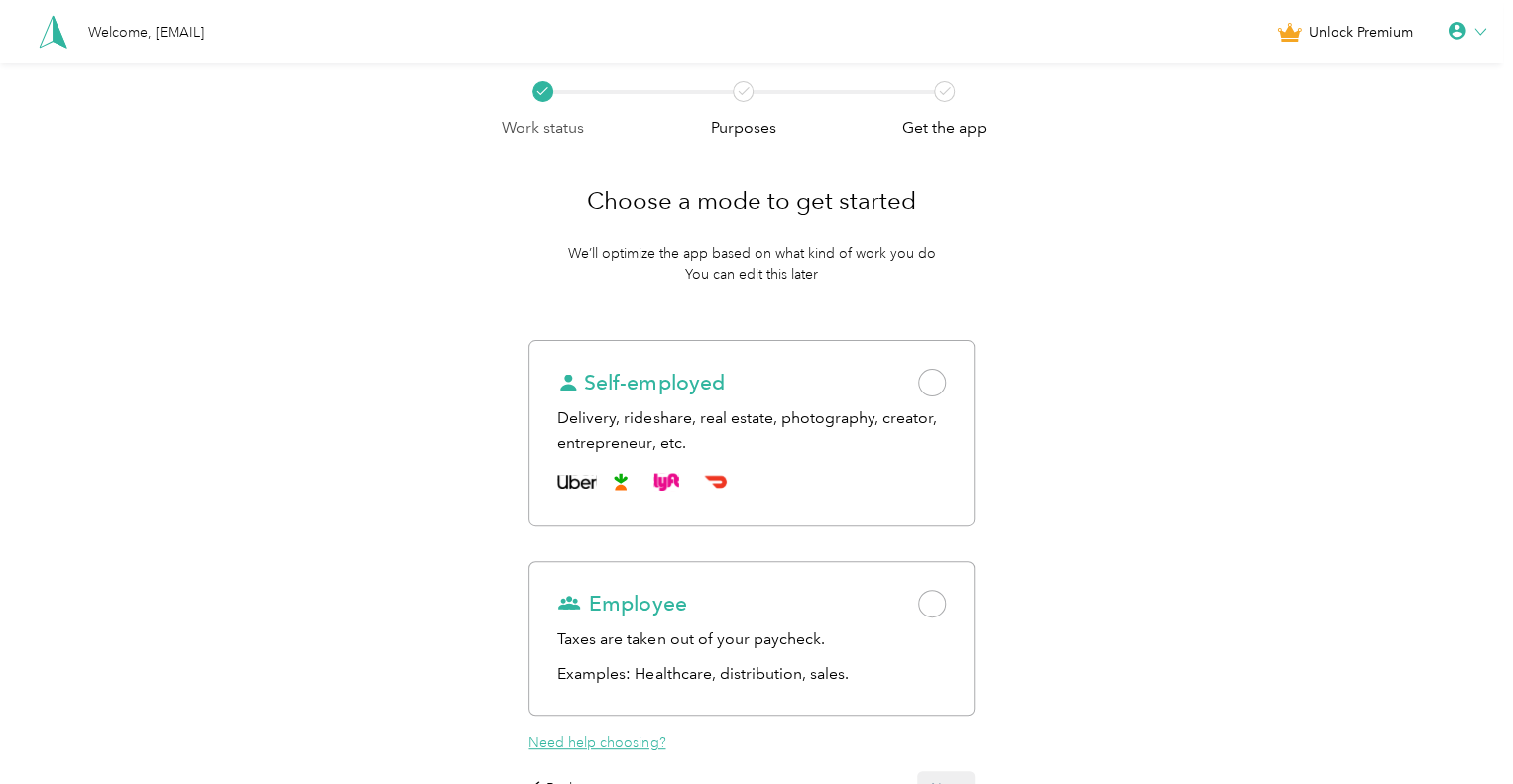 click on "Work status Purposes Get the app Choose a mode to get started We’ll optimize the app based on what kind of work you do   You can edit this later  Self-employed Delivery, rideshare, real estate, photography, creator, entrepreneur, etc. Employee  Taxes are taken out of your paycheck. Examples: Healthcare, distribution, sales. Need help choosing? Back Next" at bounding box center (752, 497) 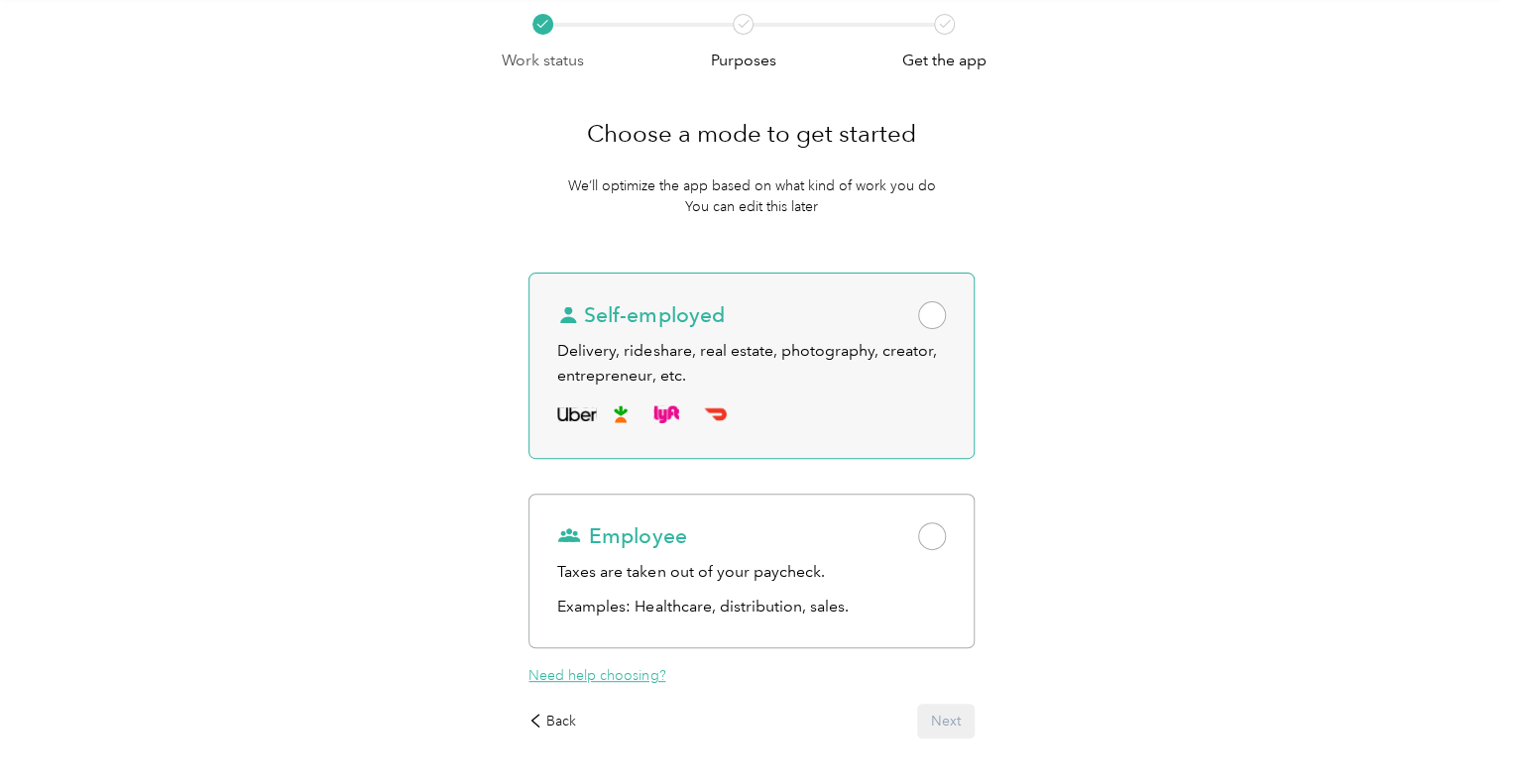 scroll, scrollTop: 146, scrollLeft: 0, axis: vertical 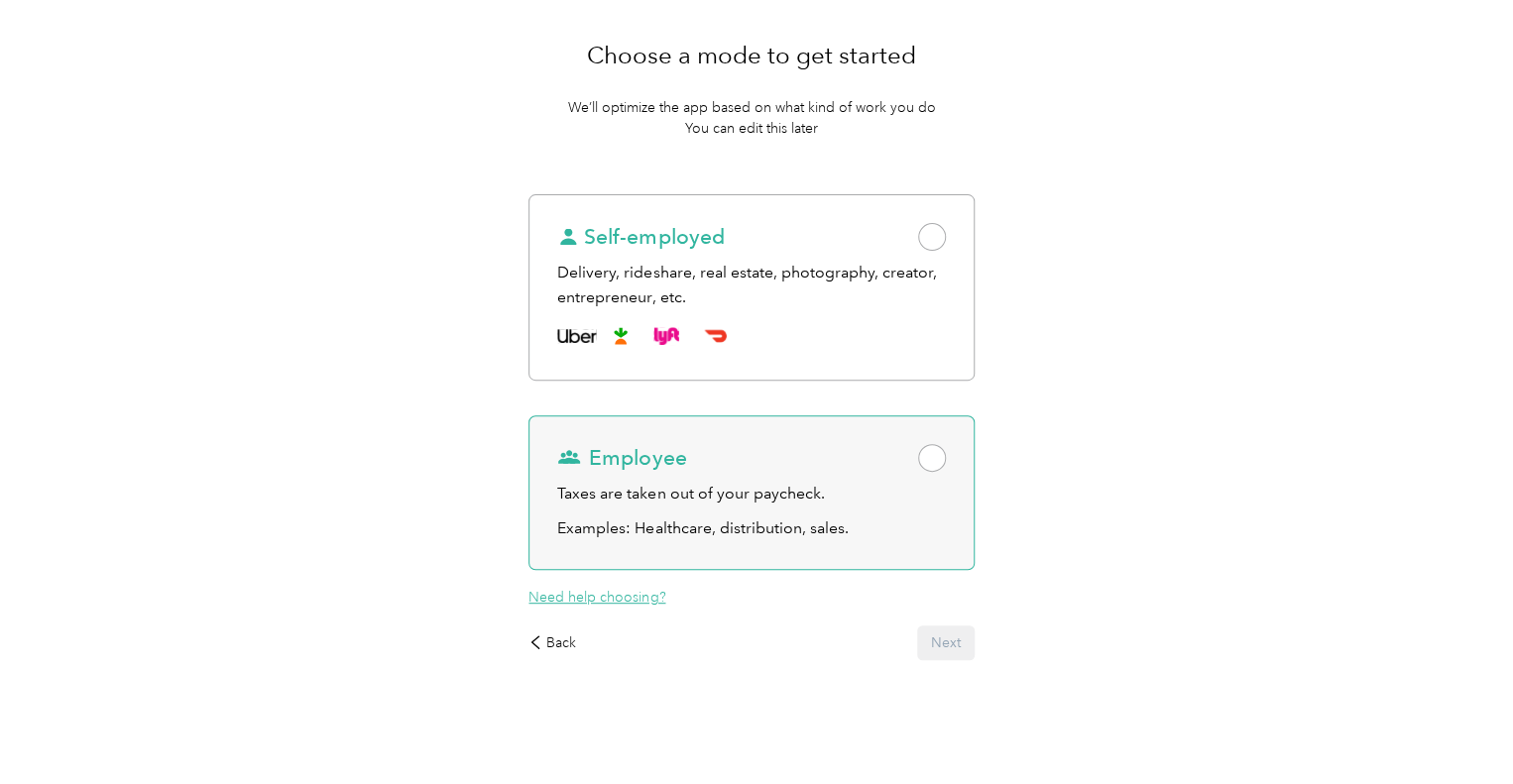 click on "Employee  Taxes are taken out of your paycheck. Examples: Healthcare, distribution, sales." at bounding box center [751, 493] 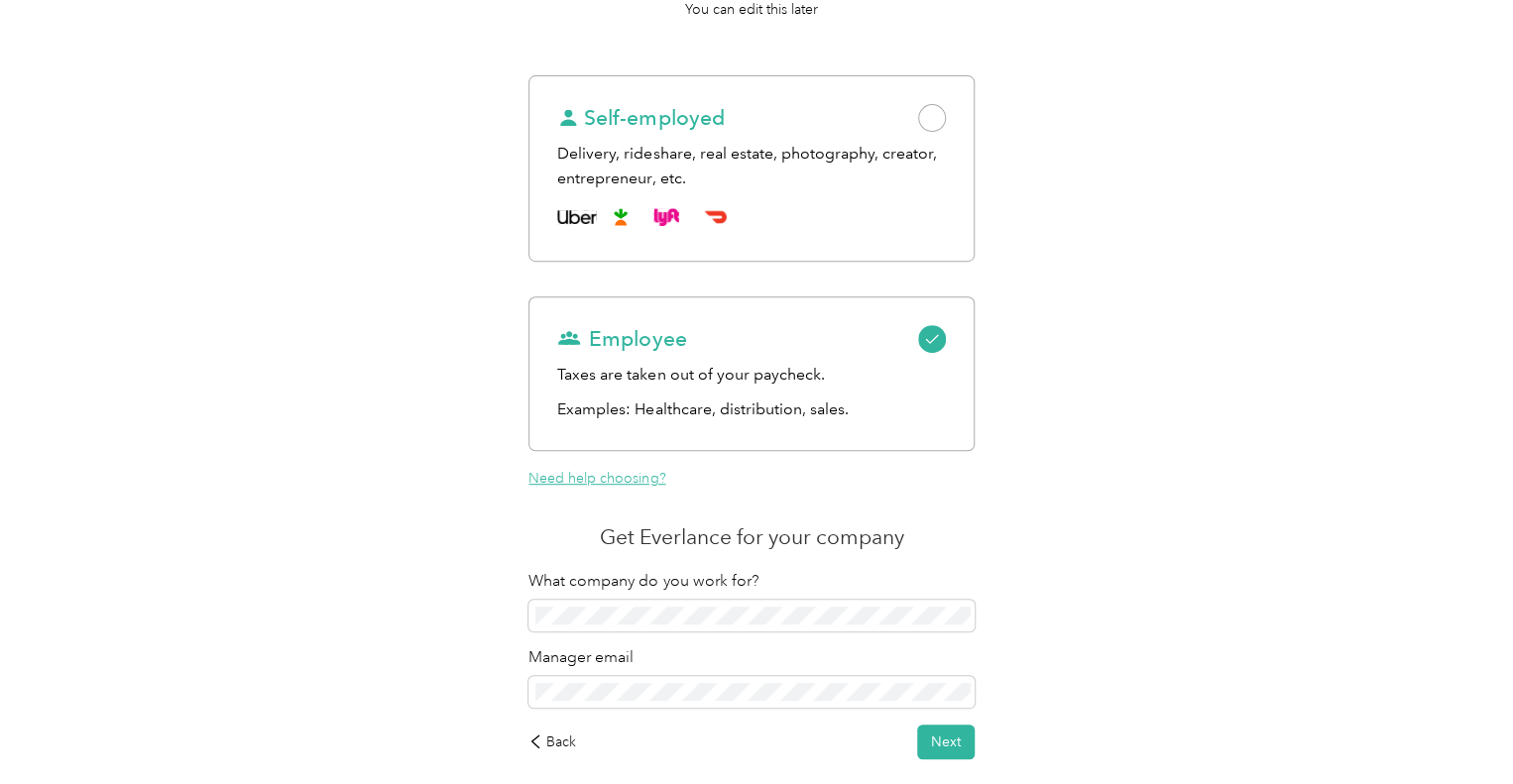 scroll, scrollTop: 0, scrollLeft: 0, axis: both 